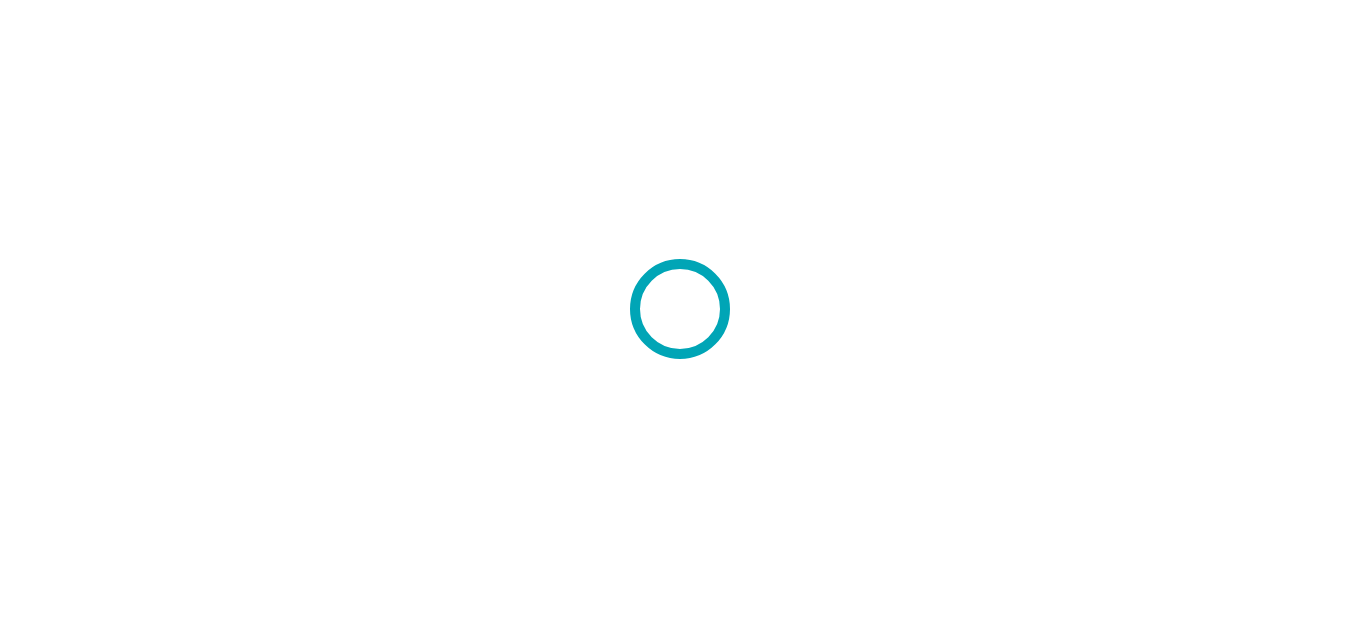scroll, scrollTop: 0, scrollLeft: 0, axis: both 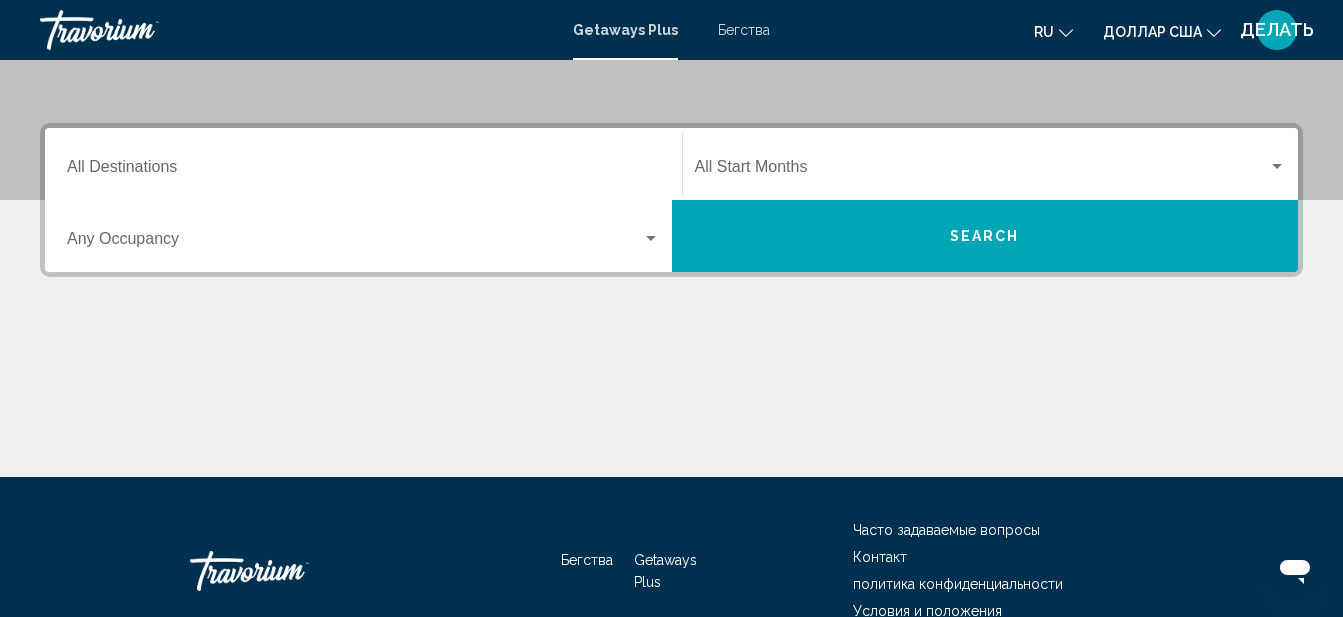 click on "Destination All Destinations" at bounding box center [363, 164] 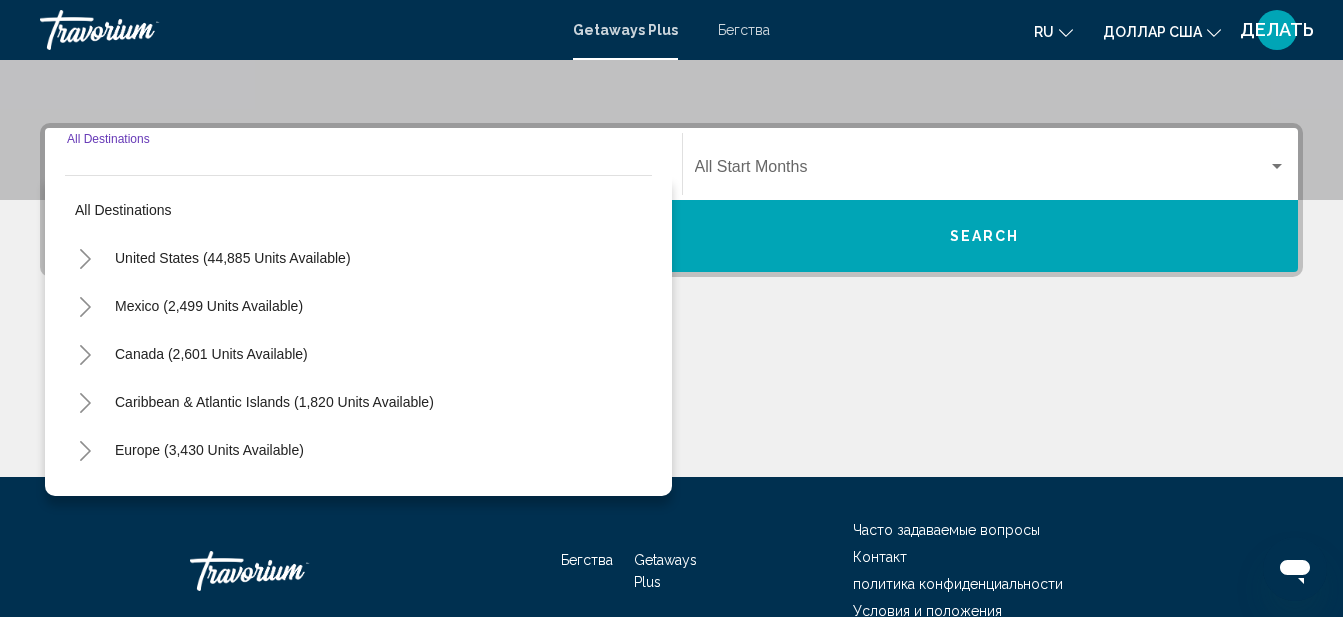 scroll, scrollTop: 458, scrollLeft: 0, axis: vertical 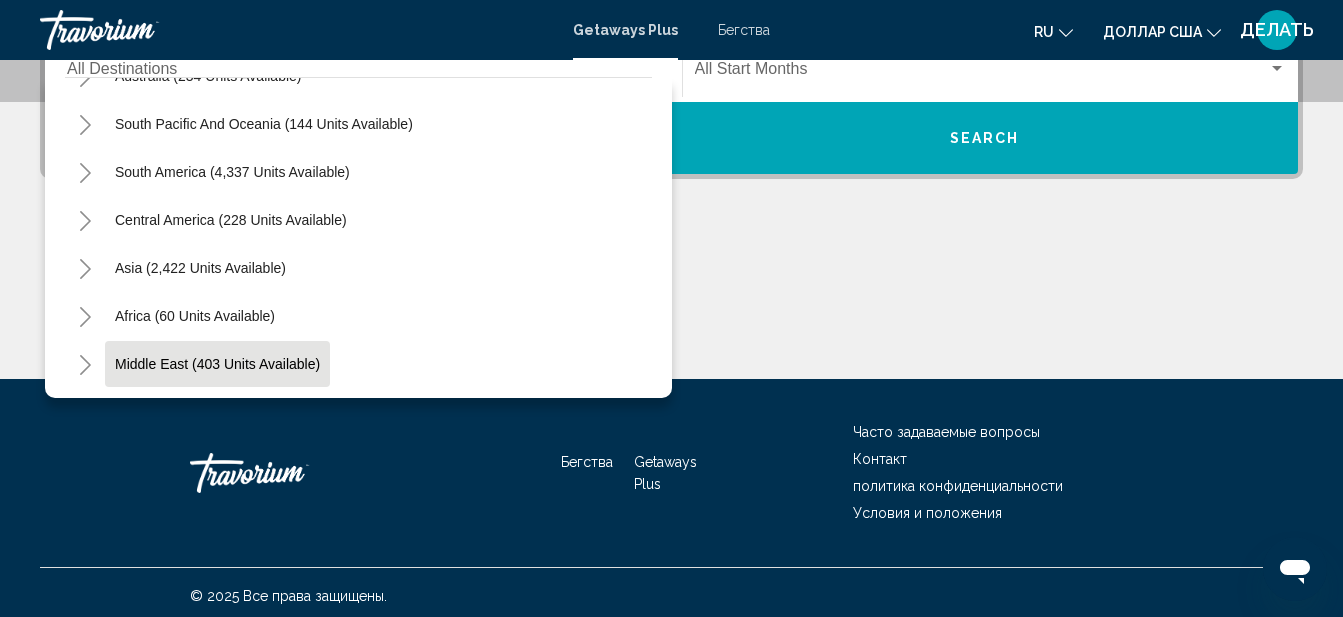 click on "Middle East (403 units available)" 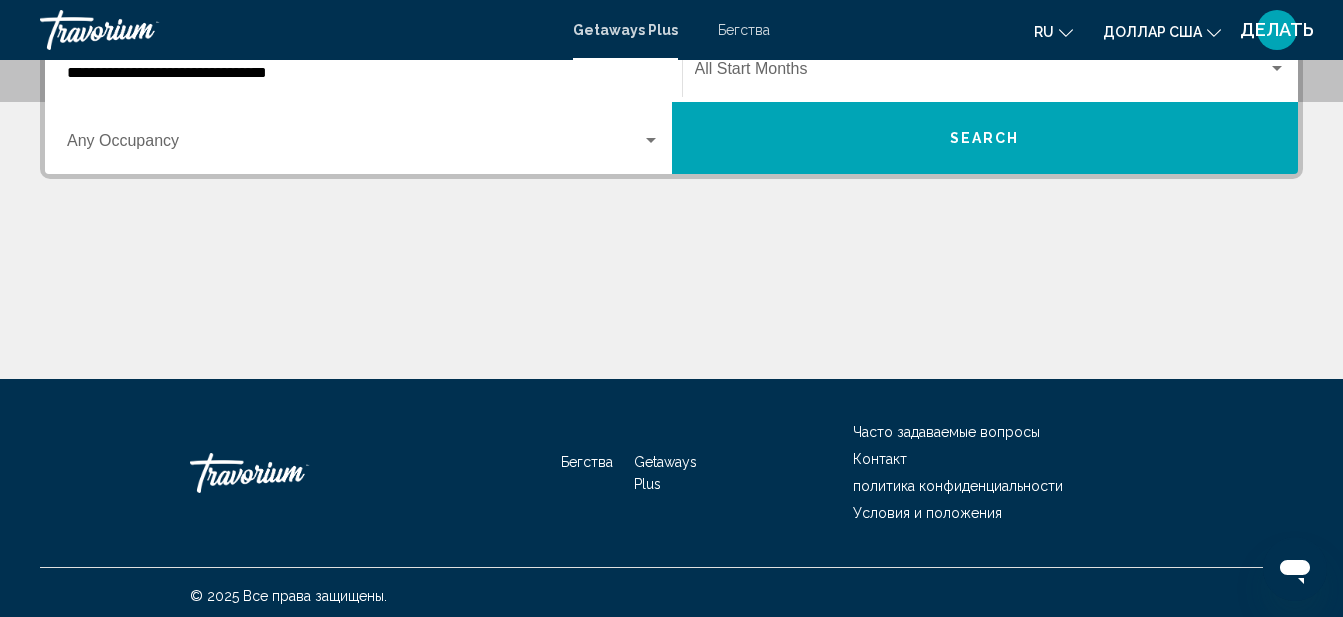 scroll, scrollTop: 458, scrollLeft: 0, axis: vertical 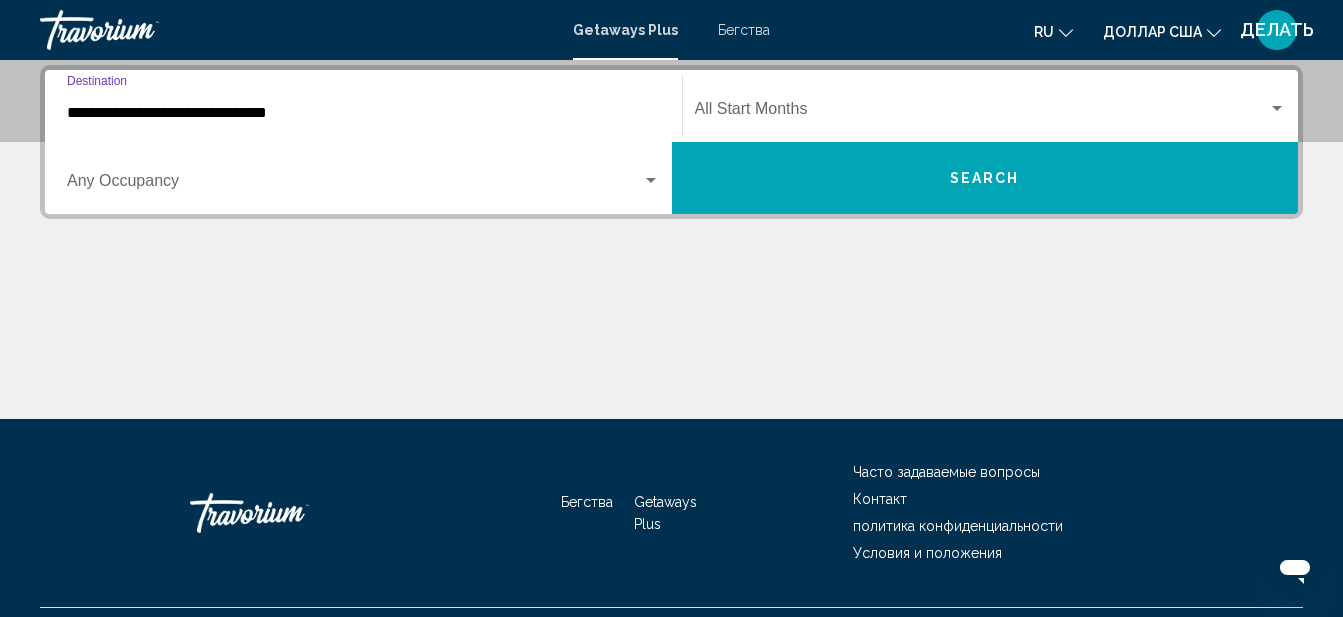 click on "**********" at bounding box center (363, 113) 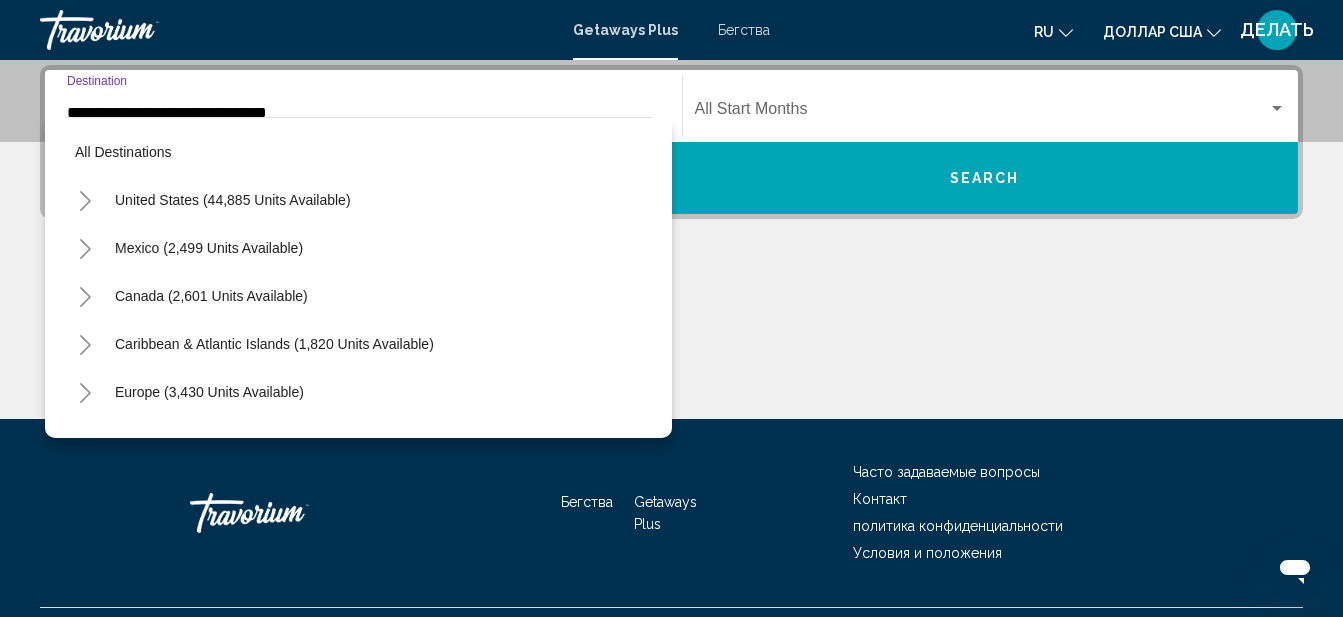 scroll, scrollTop: 422, scrollLeft: 0, axis: vertical 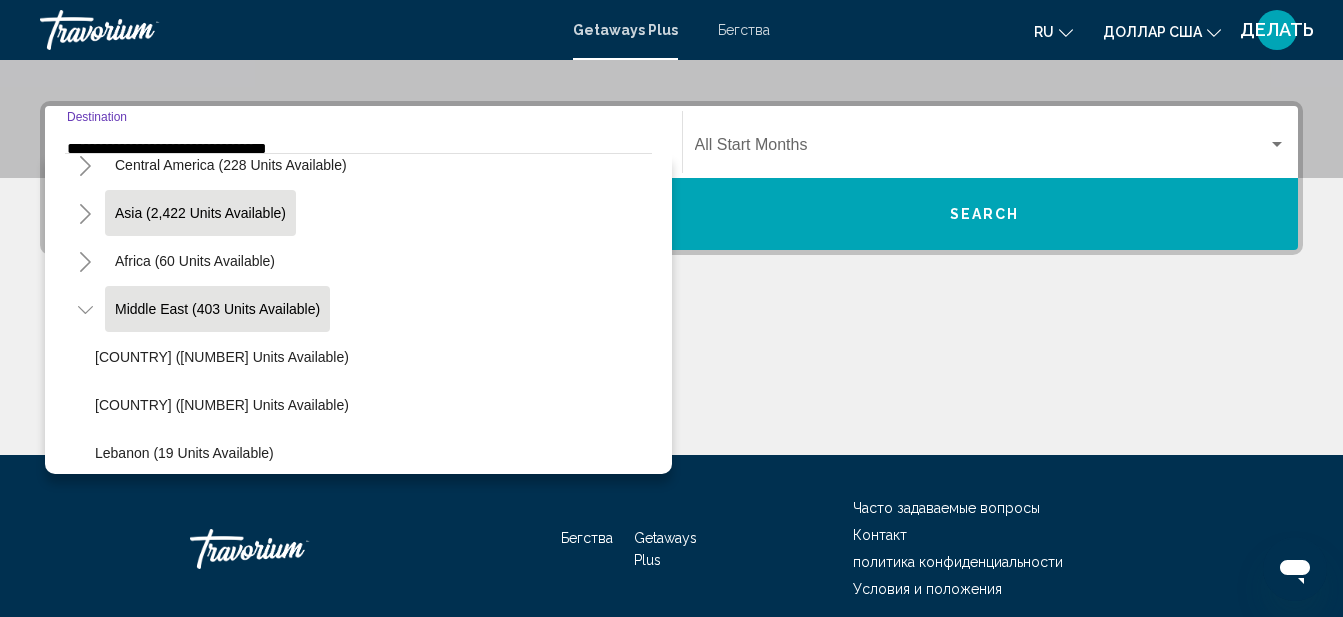 click on "Asia (2,422 units available)" at bounding box center (195, 261) 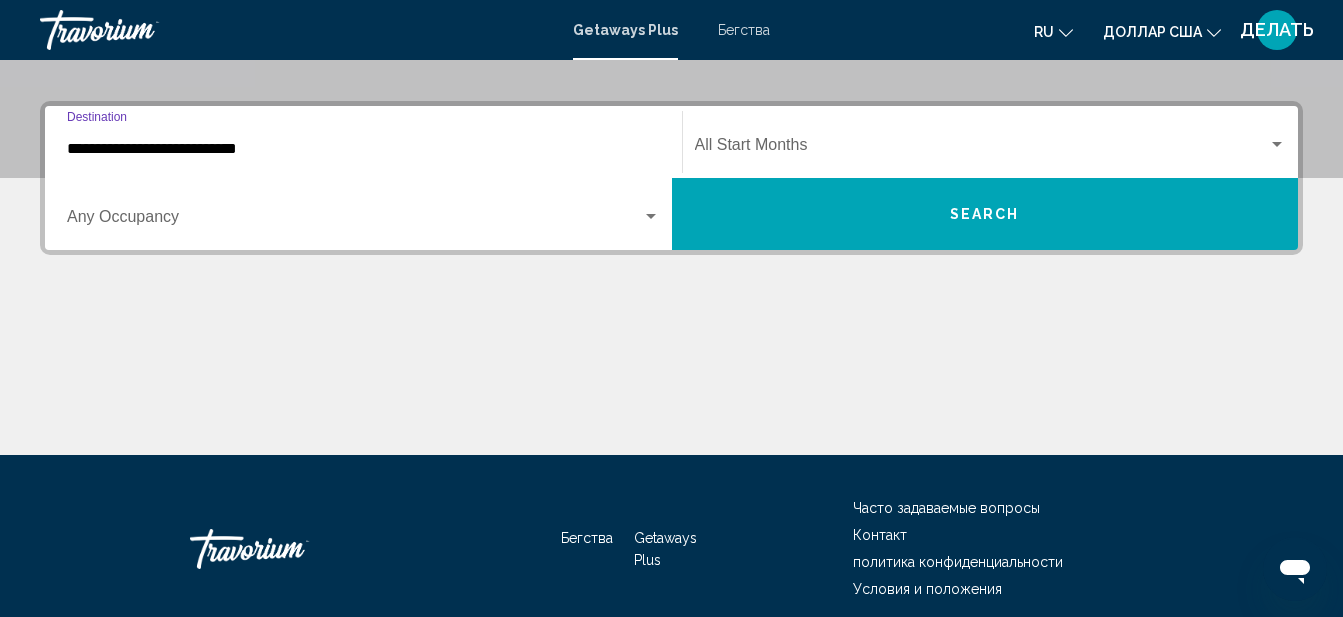 scroll, scrollTop: 458, scrollLeft: 0, axis: vertical 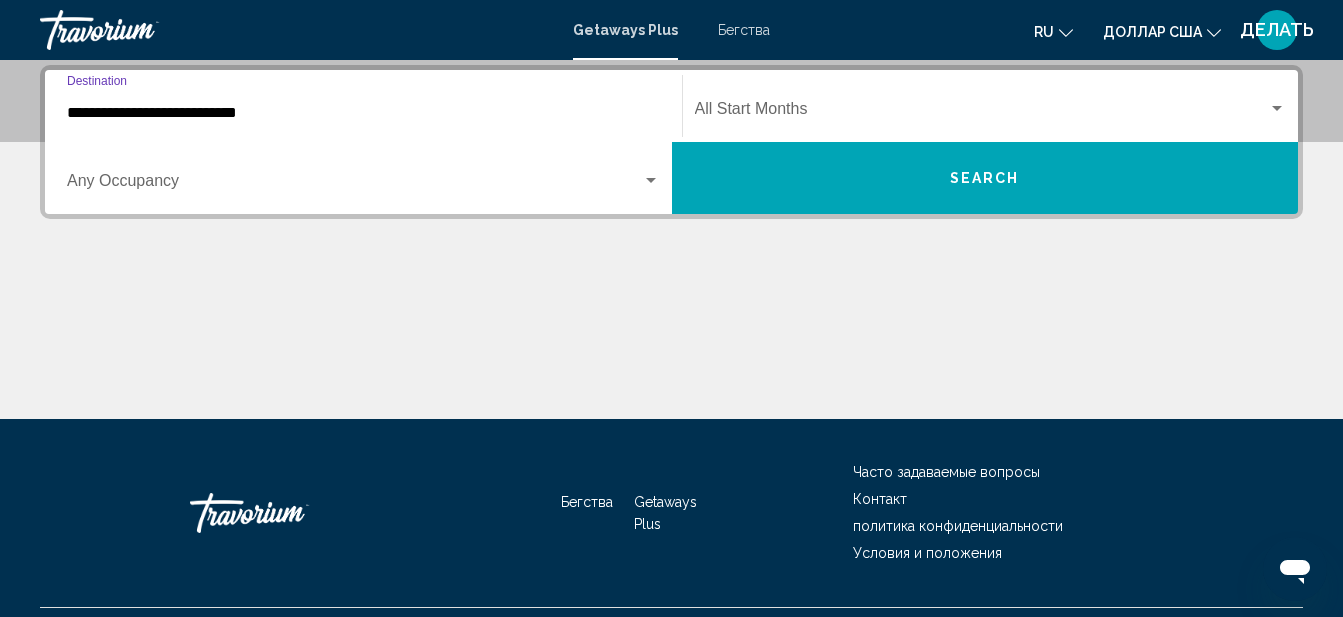 click on "ru
English Español Français Italiano Português русский доллар США
USD ($) MXN (Mex$) CAD (Can$) GBP (£) EUR (€) AUD (A$) NZD (NZ$) CNY (CN¥) ДЕЛАТЬ Авторизоваться" at bounding box center (1046, 30) 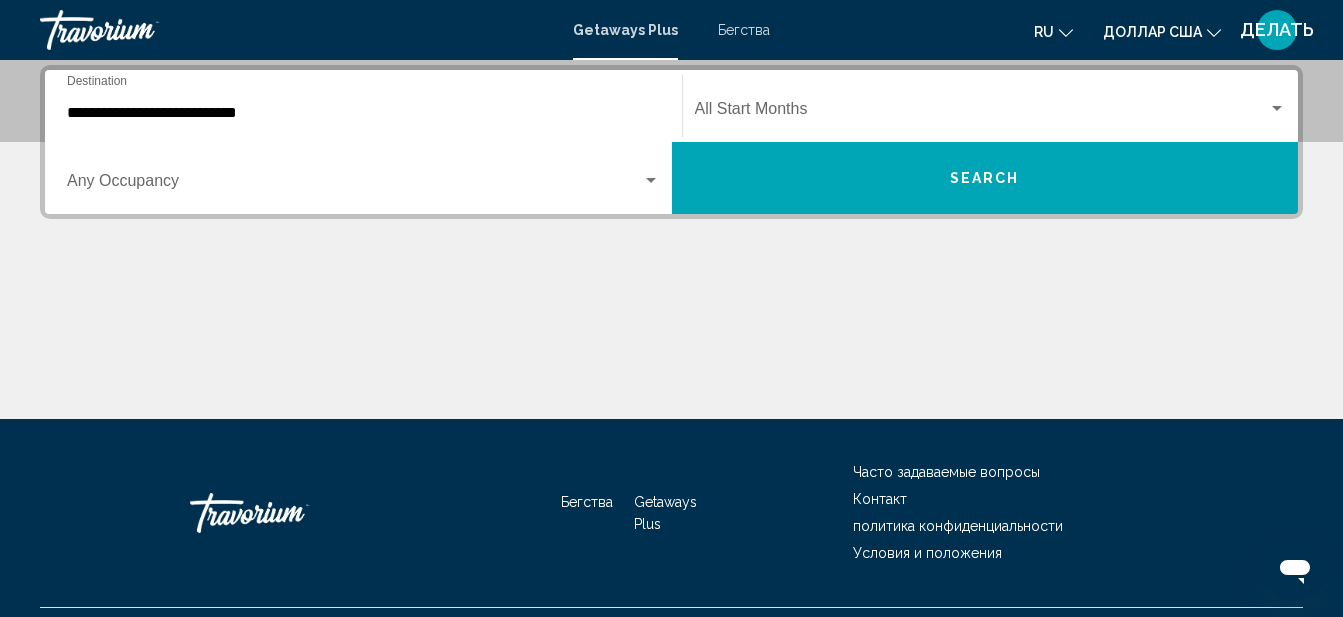 scroll, scrollTop: 0, scrollLeft: 0, axis: both 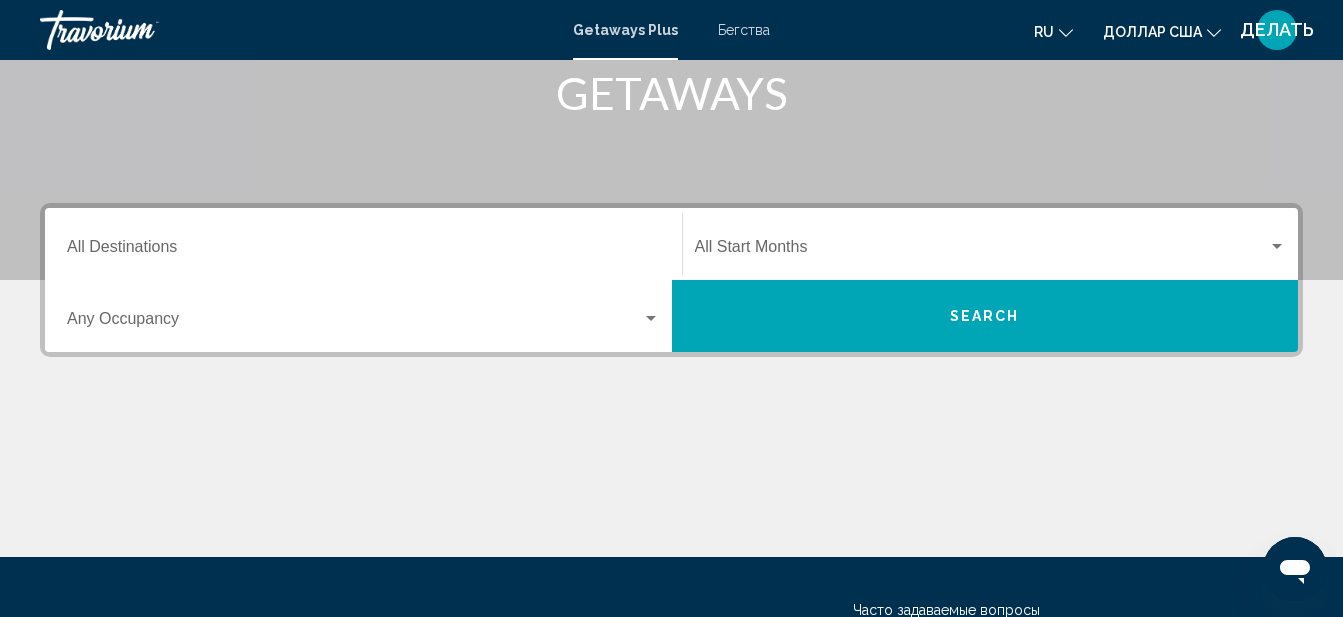 click on "Occupancy Any Occupancy" at bounding box center [363, 316] 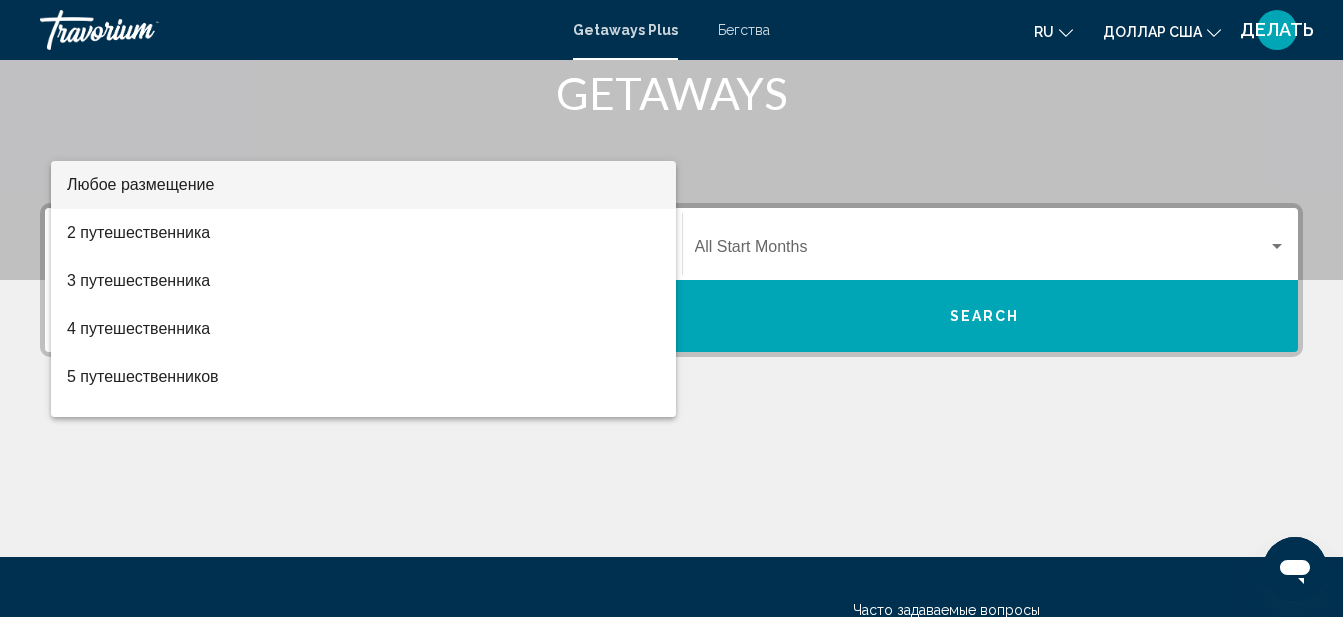 scroll, scrollTop: 458, scrollLeft: 0, axis: vertical 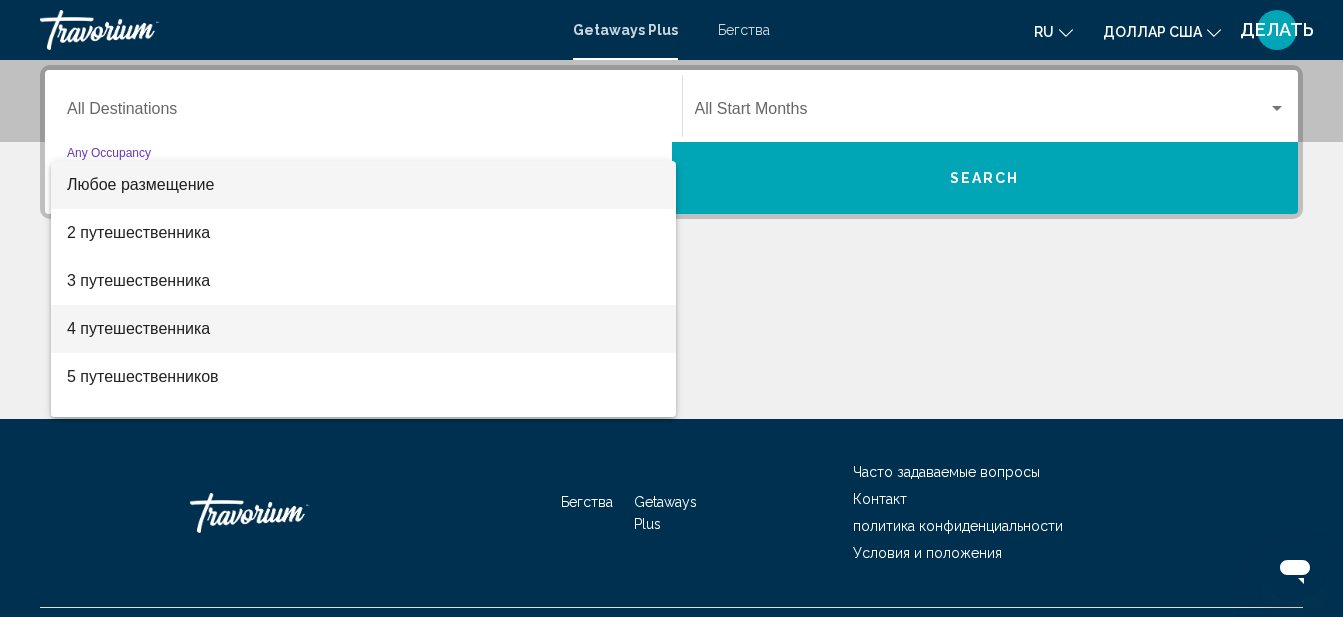 click on "4 путешественника" at bounding box center [363, 329] 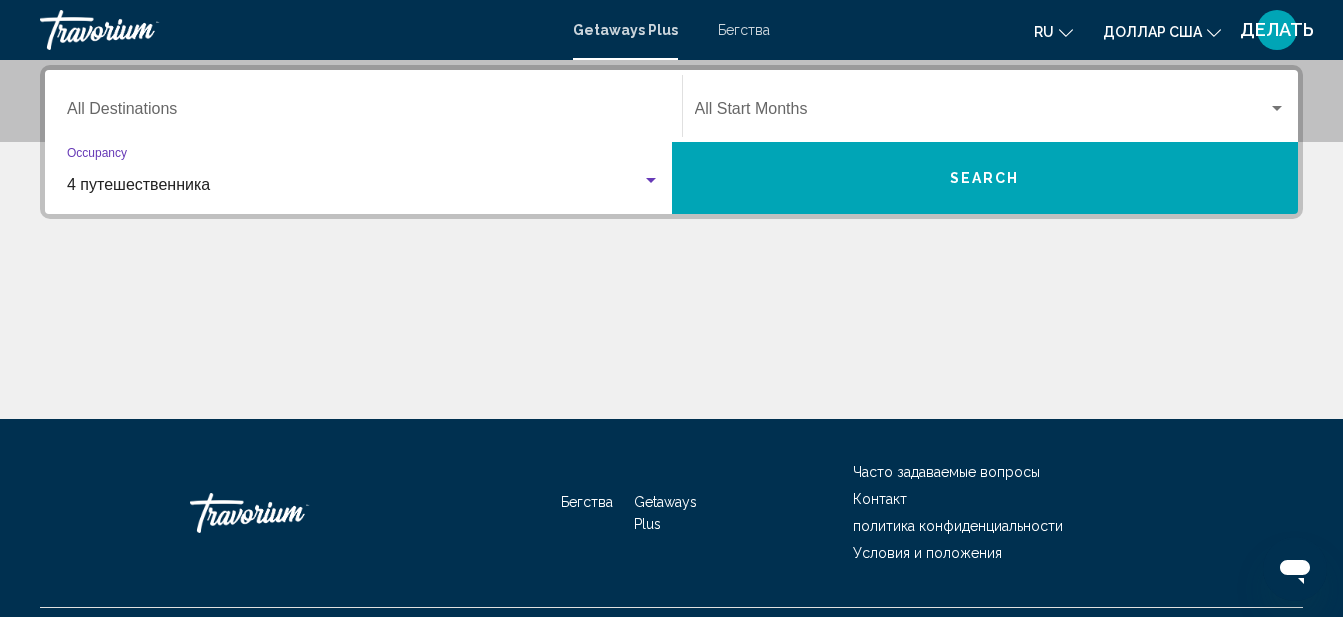 click on "Search" at bounding box center [985, 178] 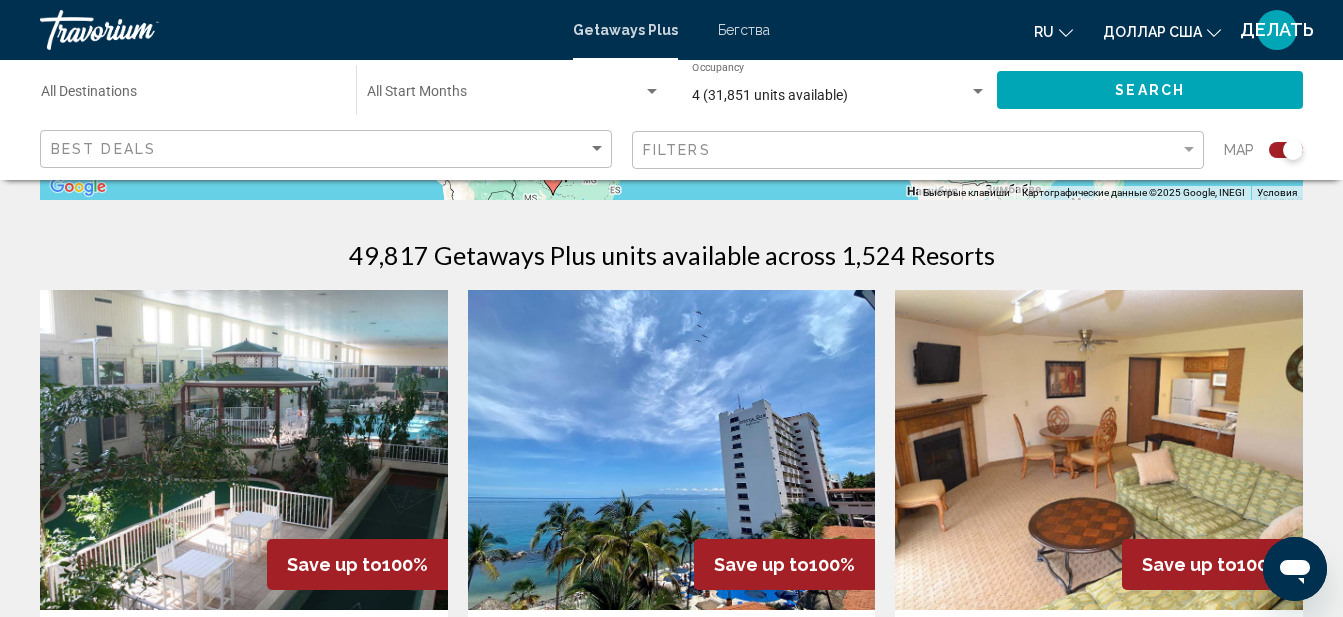 scroll, scrollTop: 560, scrollLeft: 0, axis: vertical 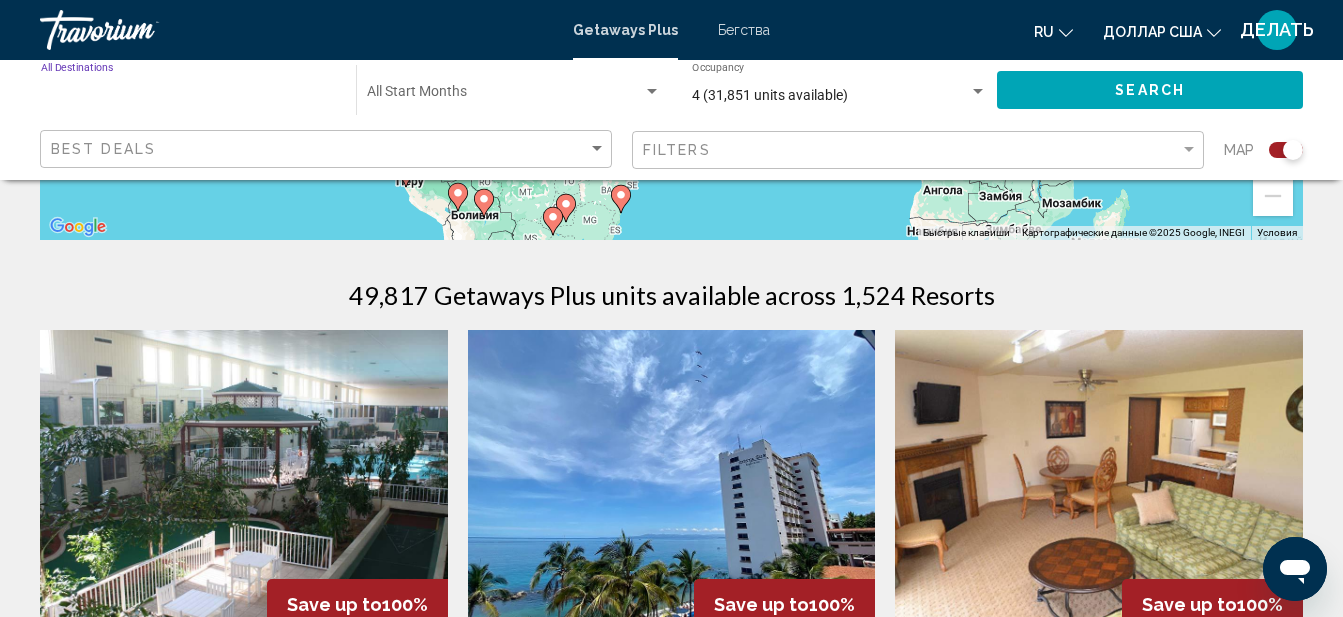 click on "Destination All Destinations" at bounding box center (188, 96) 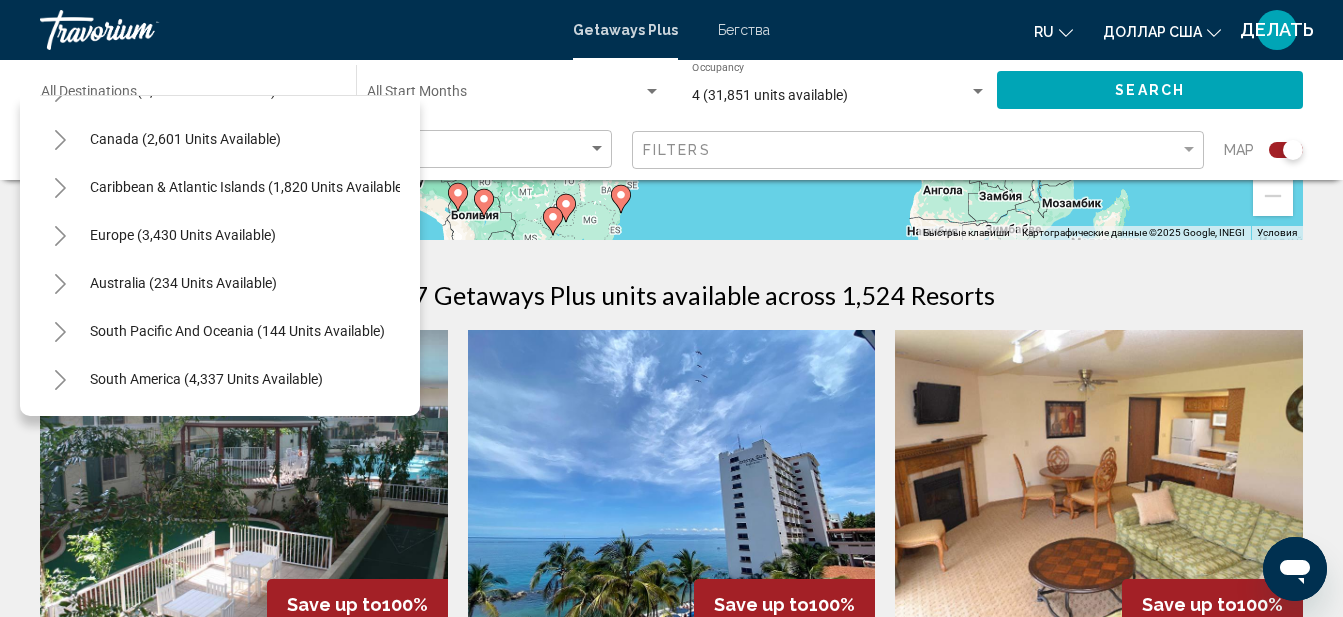 scroll, scrollTop: 143, scrollLeft: 0, axis: vertical 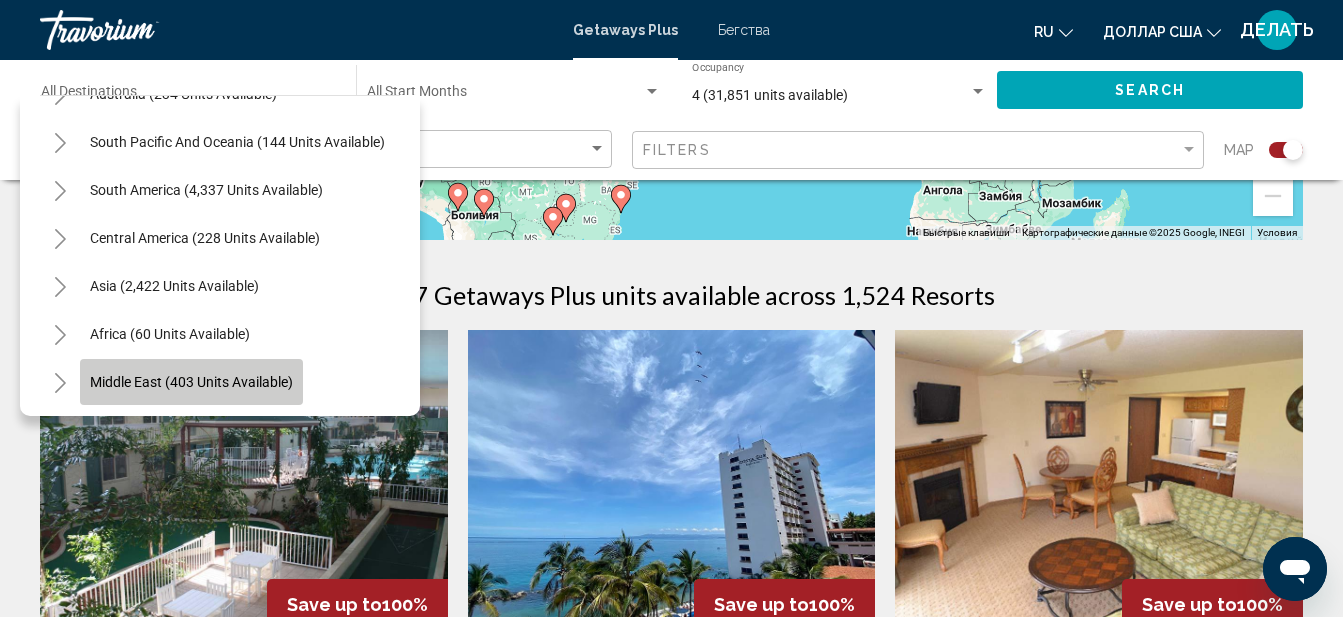 click on "Middle East (403 units available)" 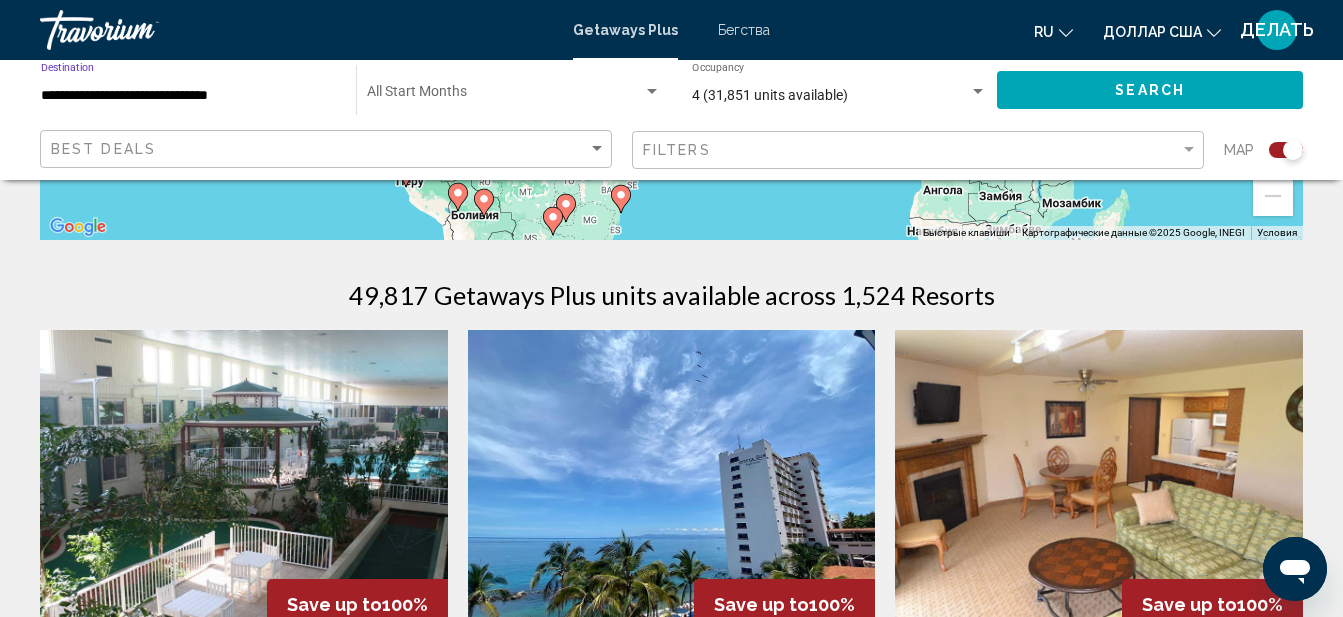 click on "**********" at bounding box center [188, 96] 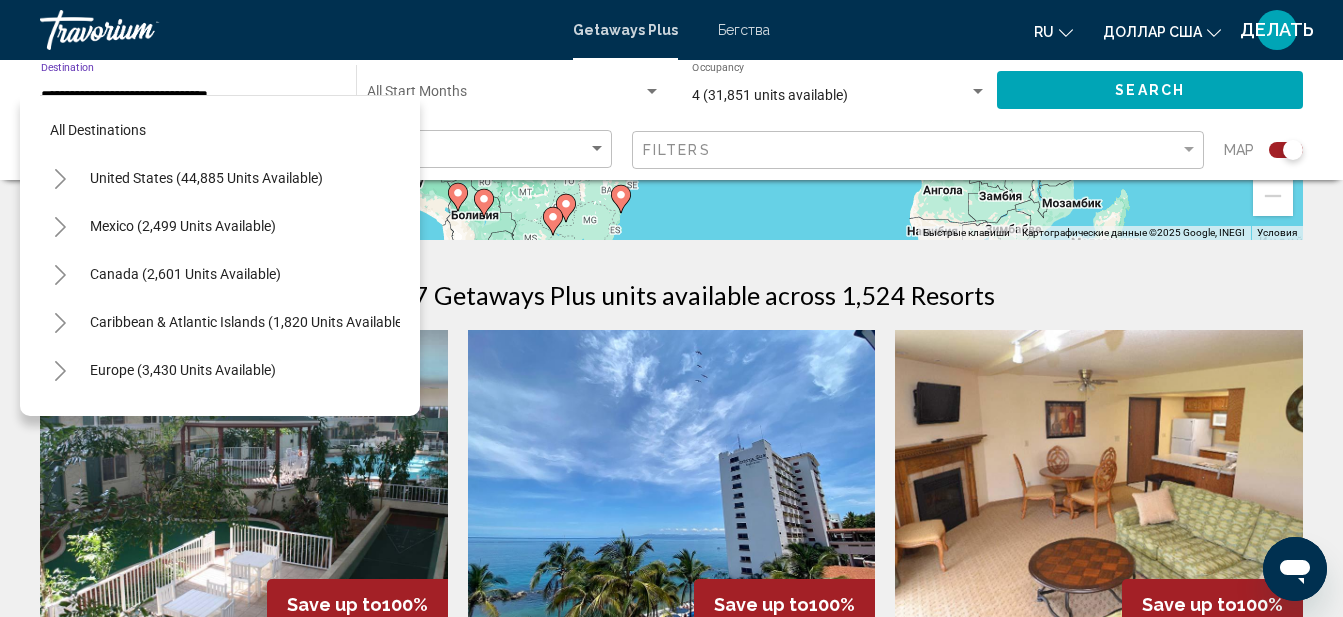 scroll, scrollTop: 464, scrollLeft: 0, axis: vertical 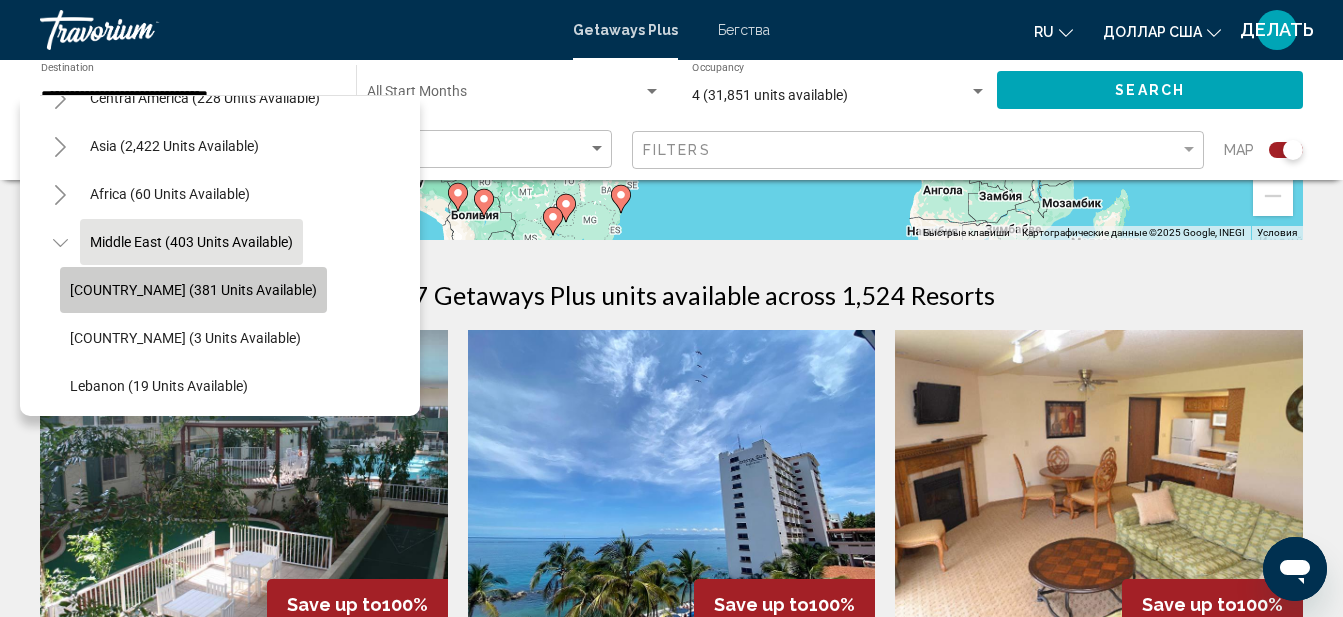 click on "[COUNTRY_NAME] (381 units available)" 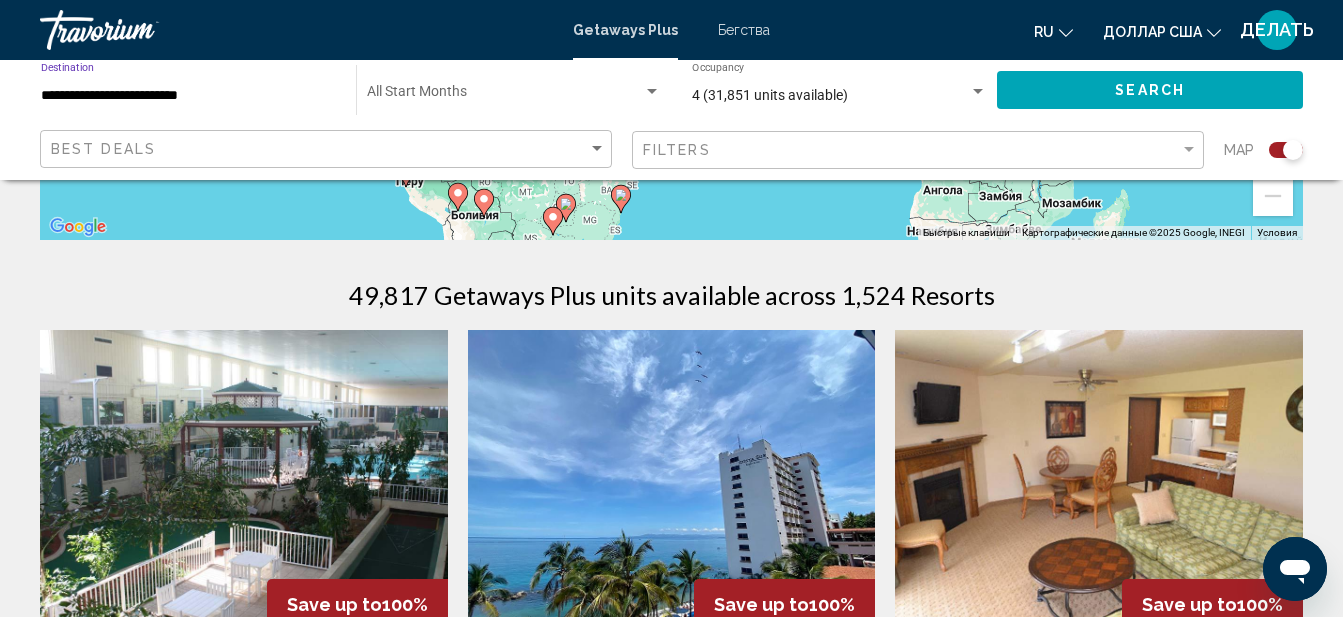 click on "Search" 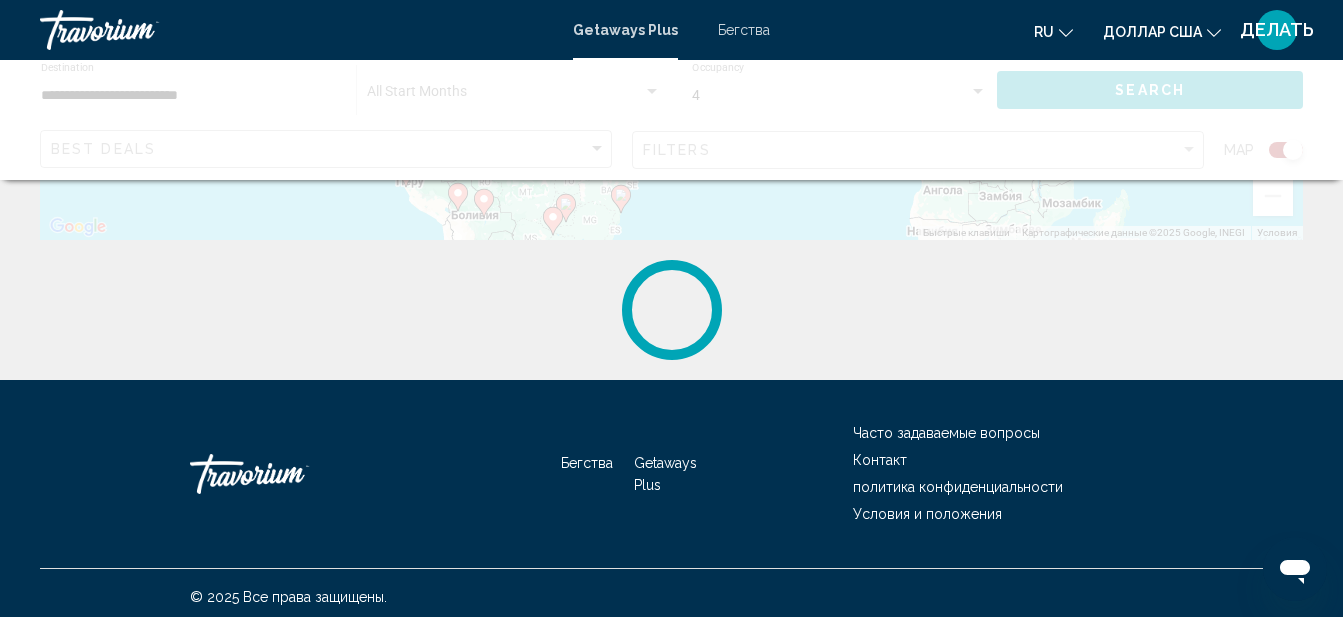 scroll, scrollTop: 0, scrollLeft: 0, axis: both 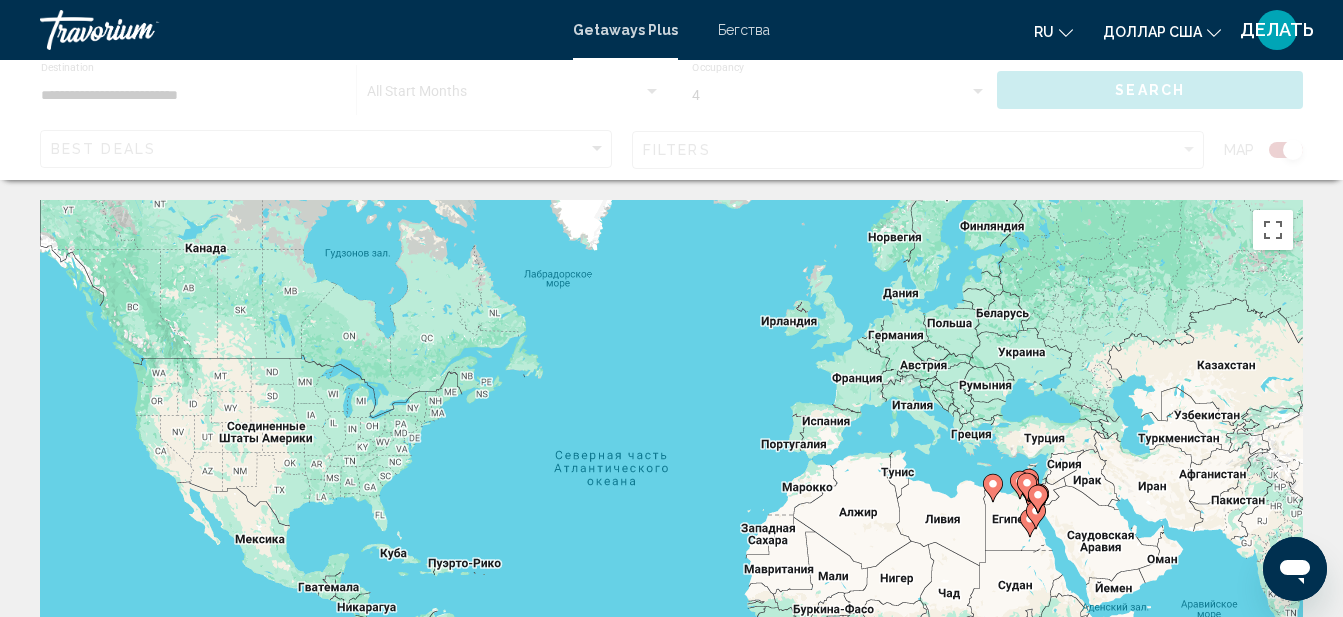 type 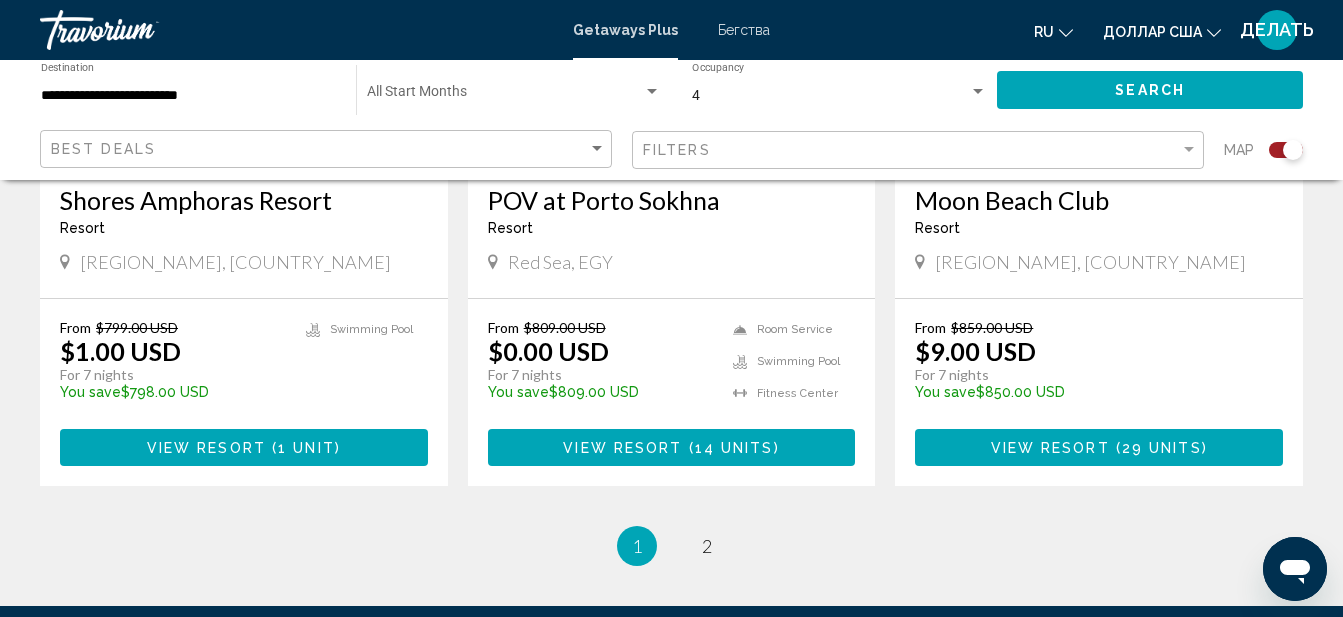 scroll, scrollTop: 3280, scrollLeft: 0, axis: vertical 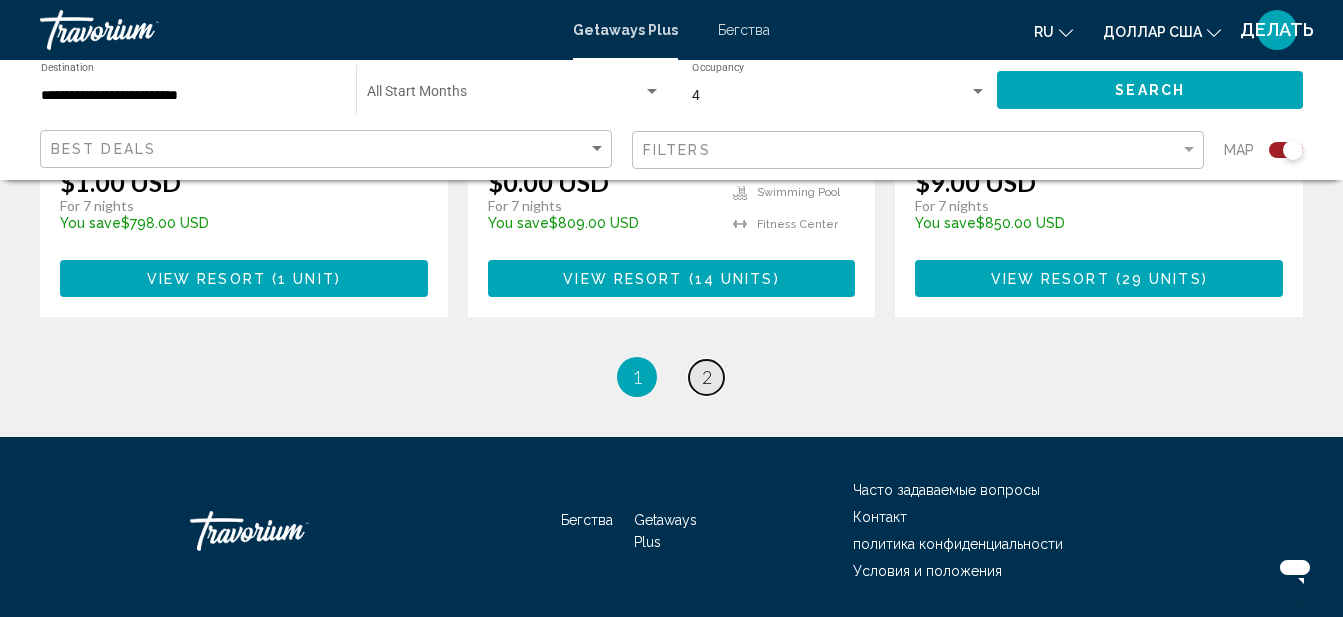 click on "2" at bounding box center [707, 377] 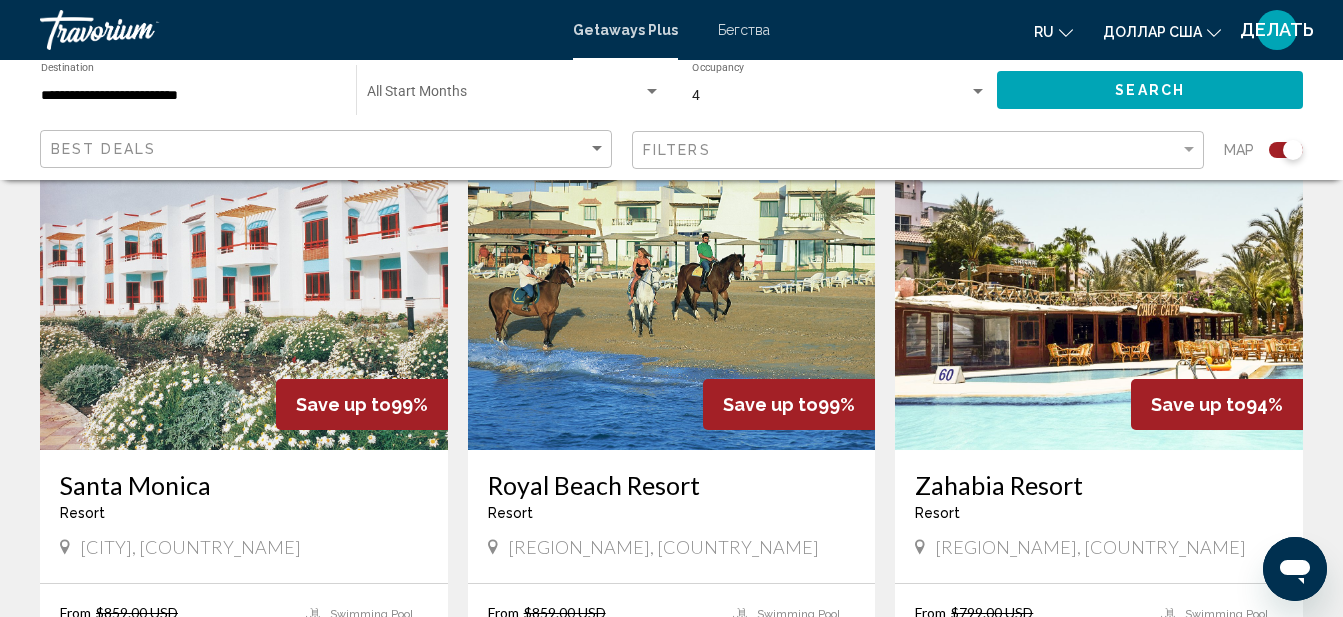 scroll, scrollTop: 800, scrollLeft: 0, axis: vertical 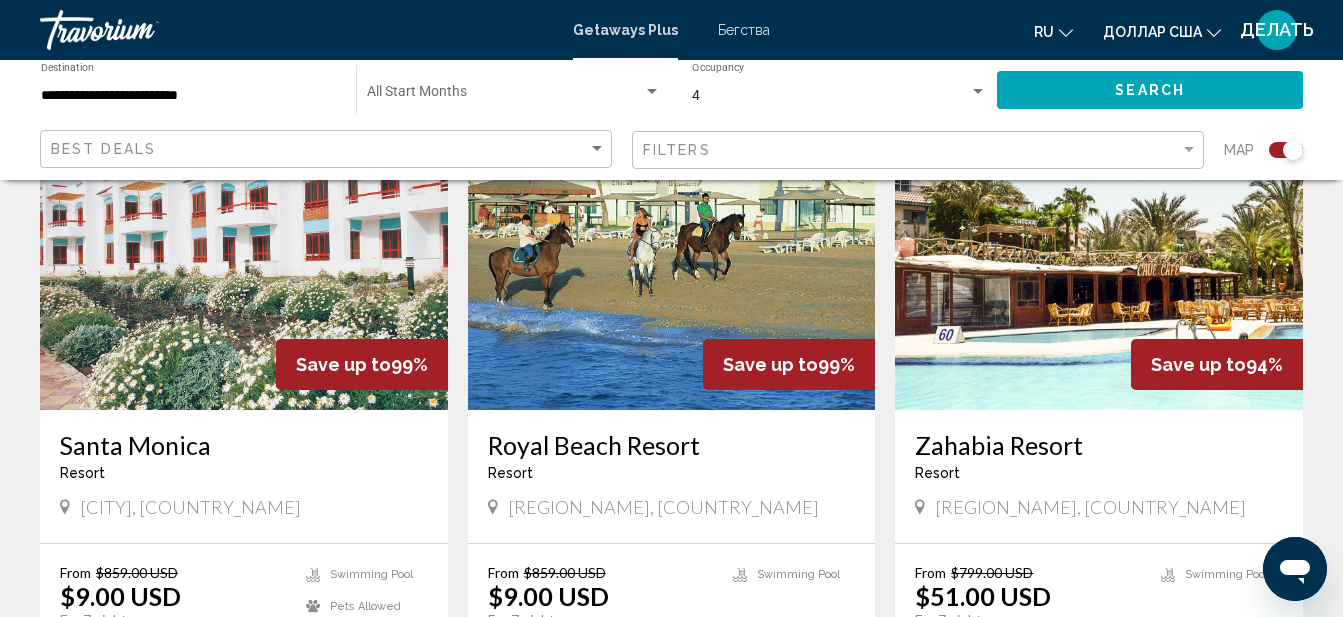 click at bounding box center (244, 250) 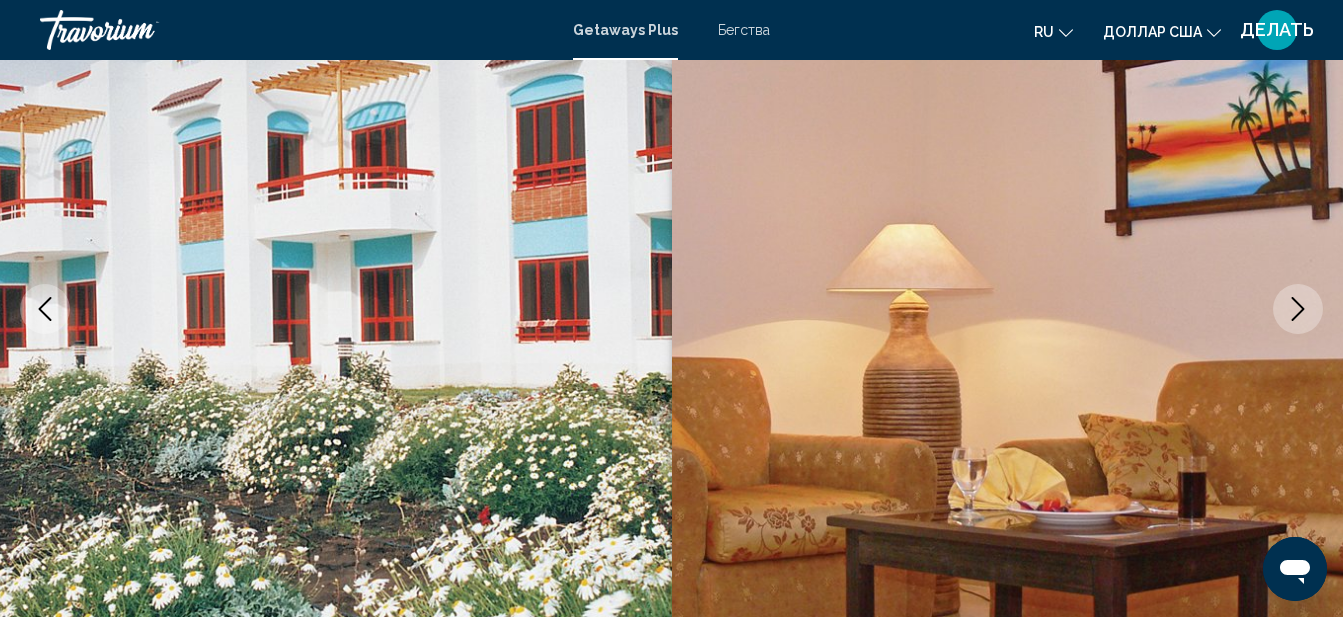 type 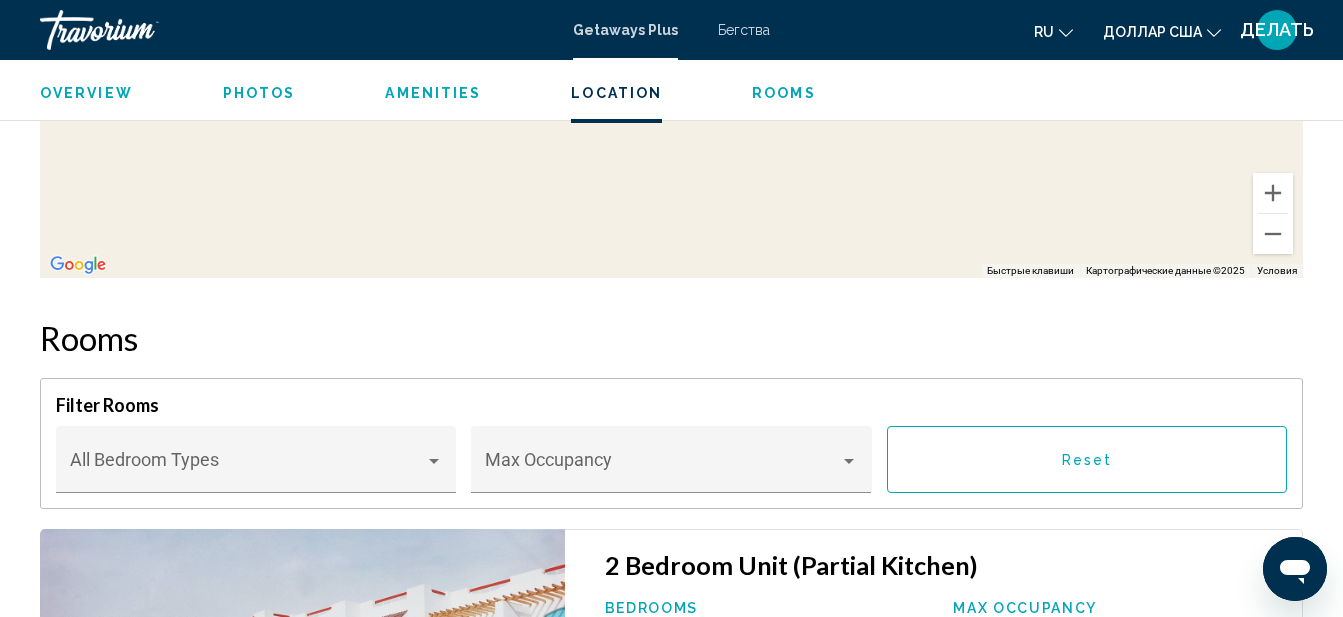 scroll, scrollTop: 2906, scrollLeft: 0, axis: vertical 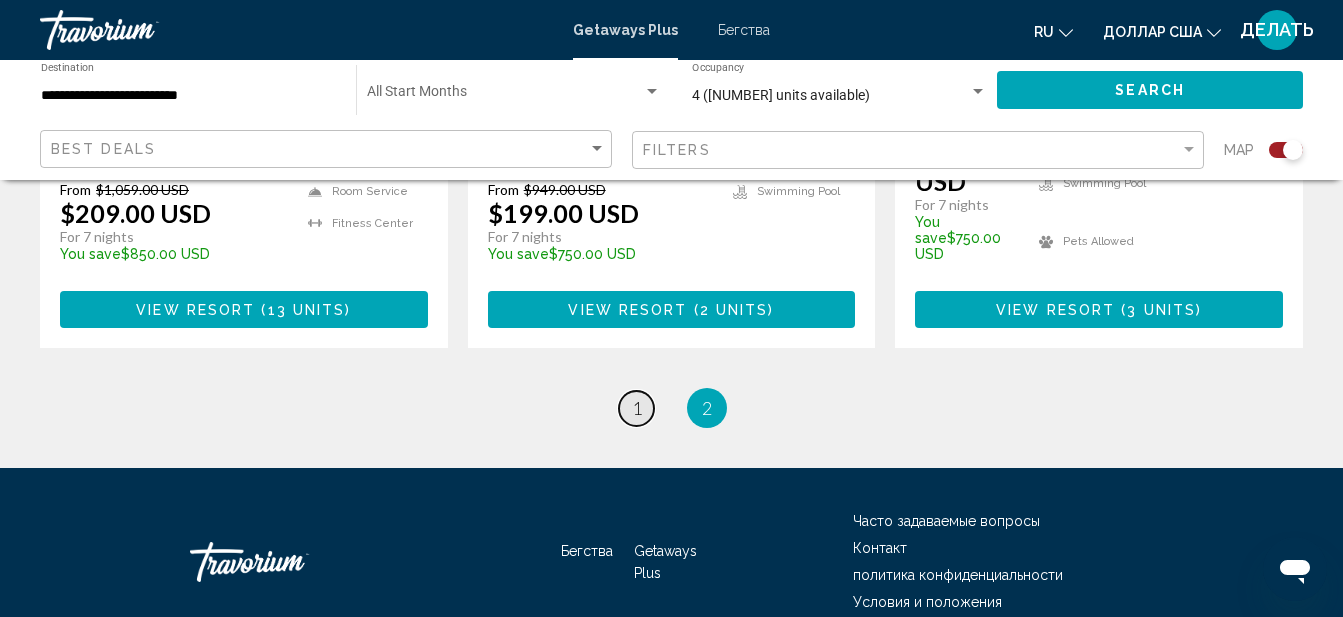 click on "1" at bounding box center (637, 408) 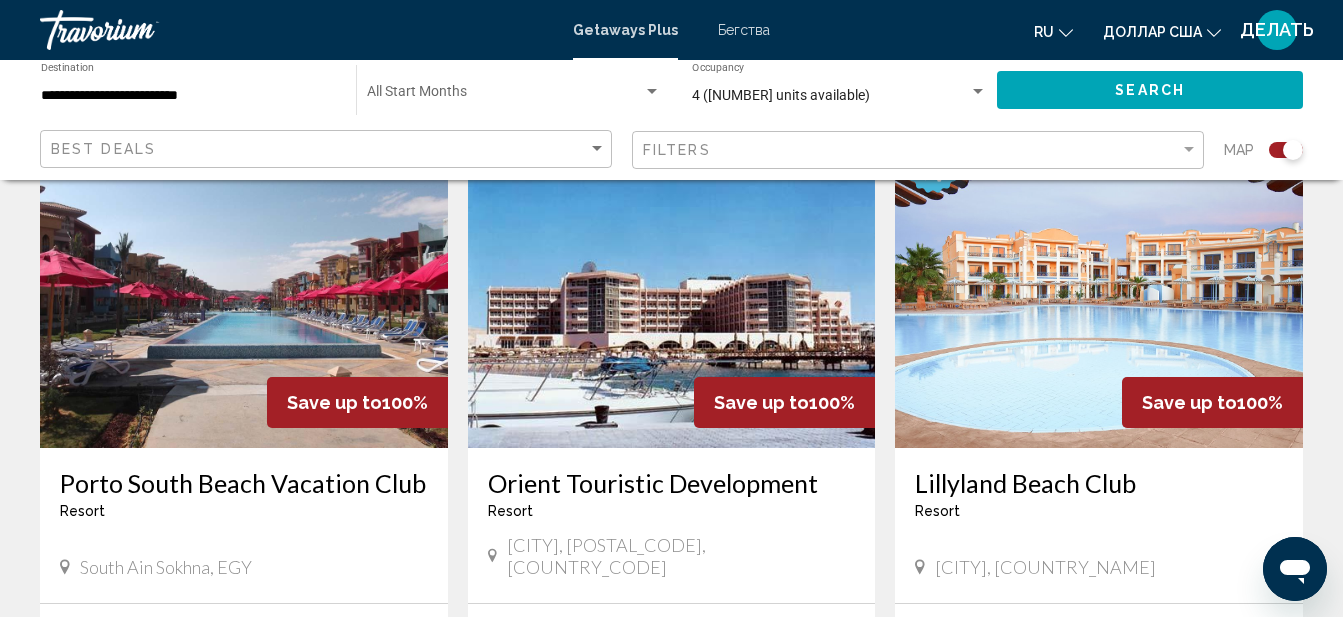 scroll, scrollTop: 760, scrollLeft: 0, axis: vertical 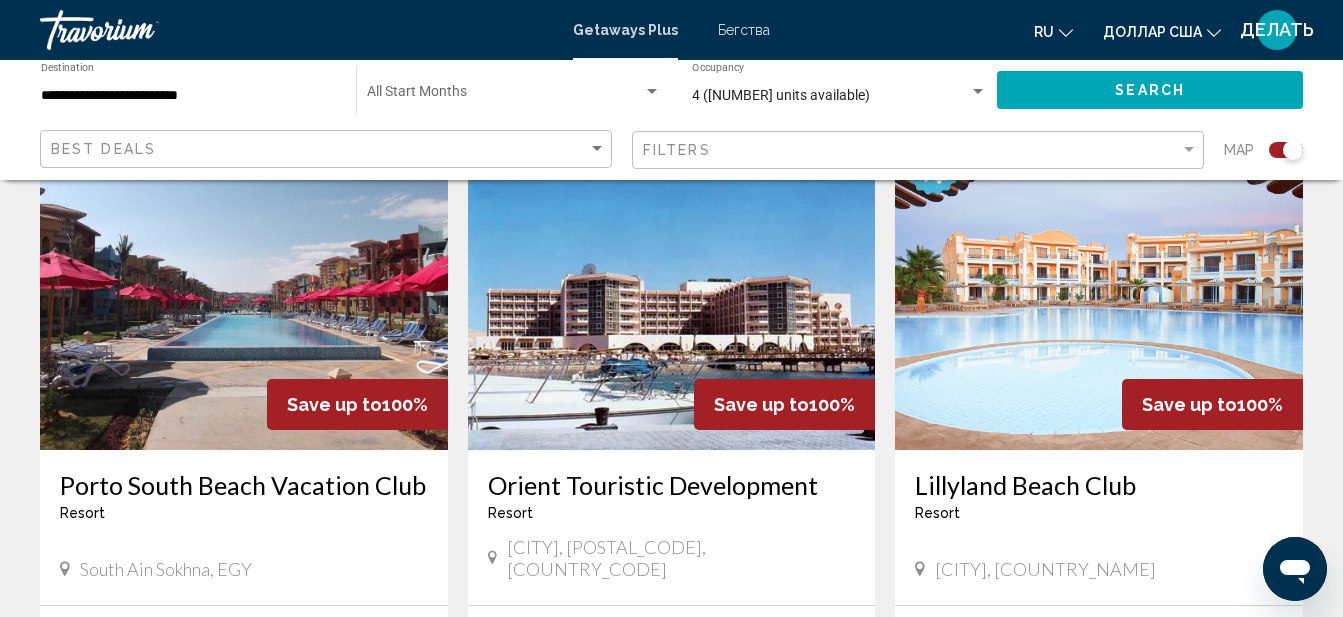 click at bounding box center (672, 290) 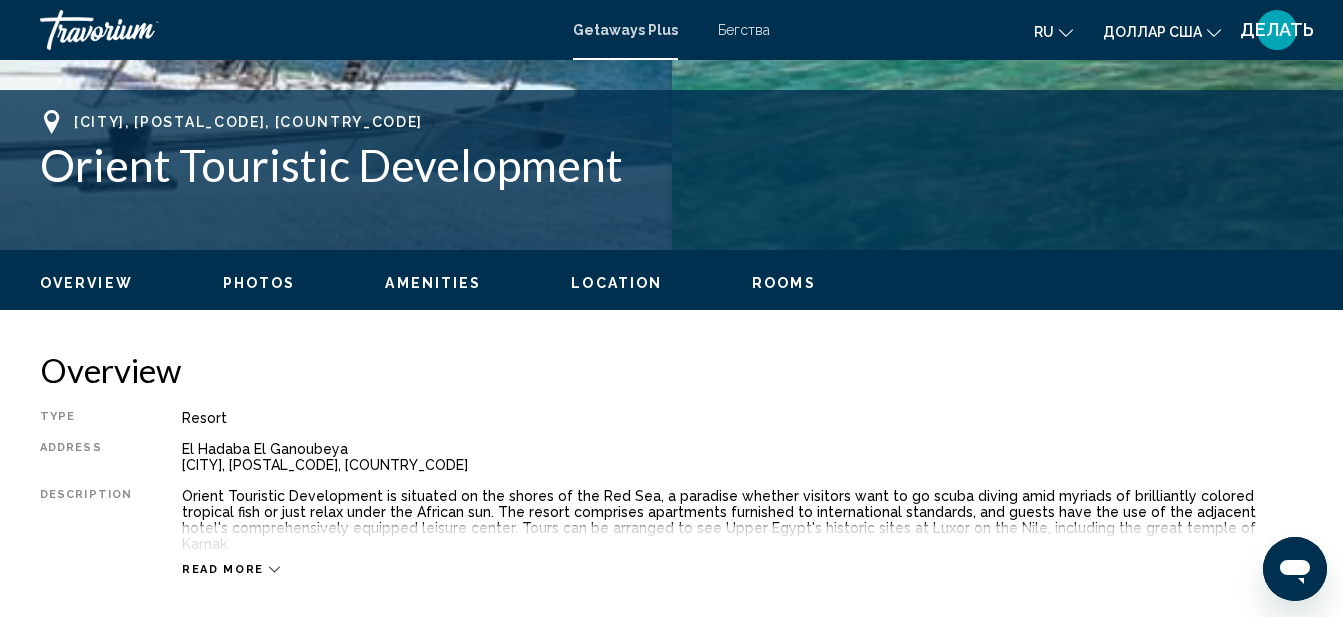 scroll, scrollTop: 226, scrollLeft: 0, axis: vertical 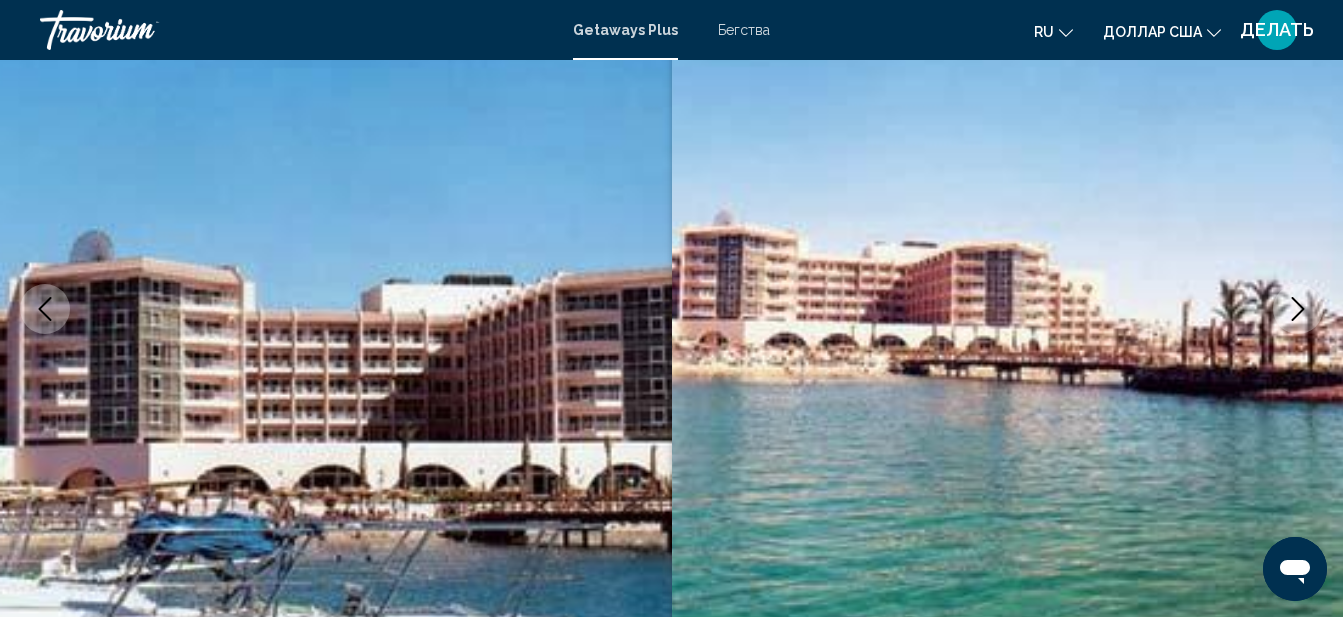 type 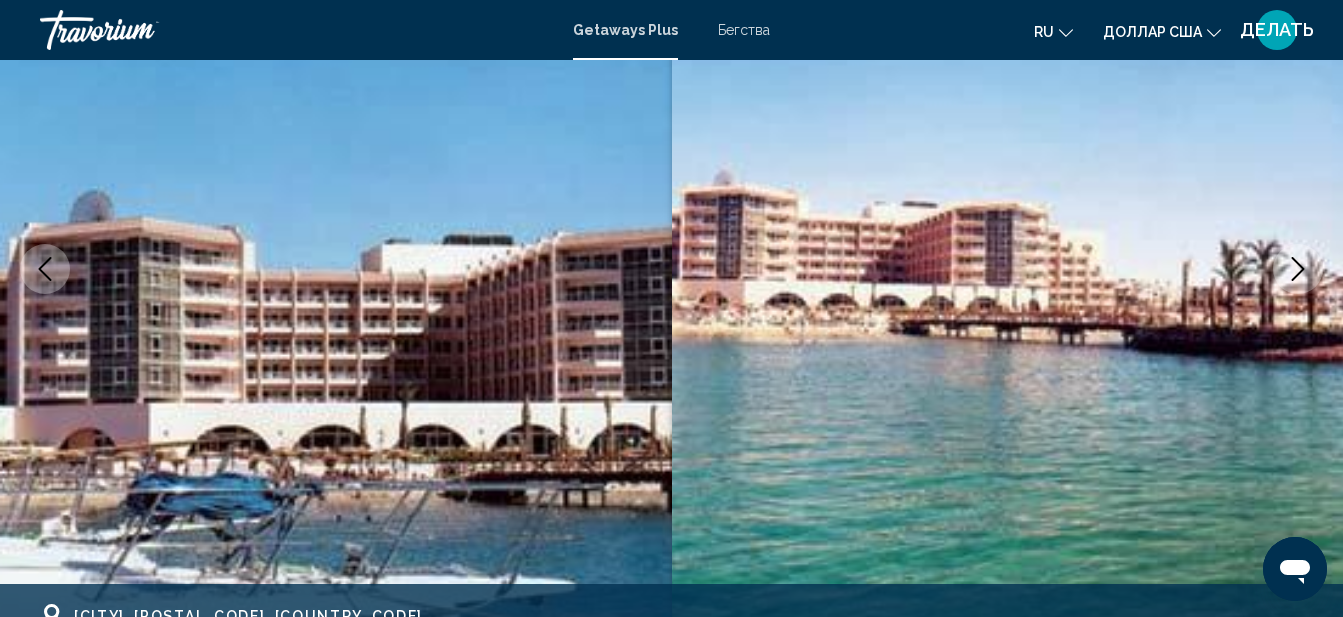 scroll, scrollTop: 306, scrollLeft: 0, axis: vertical 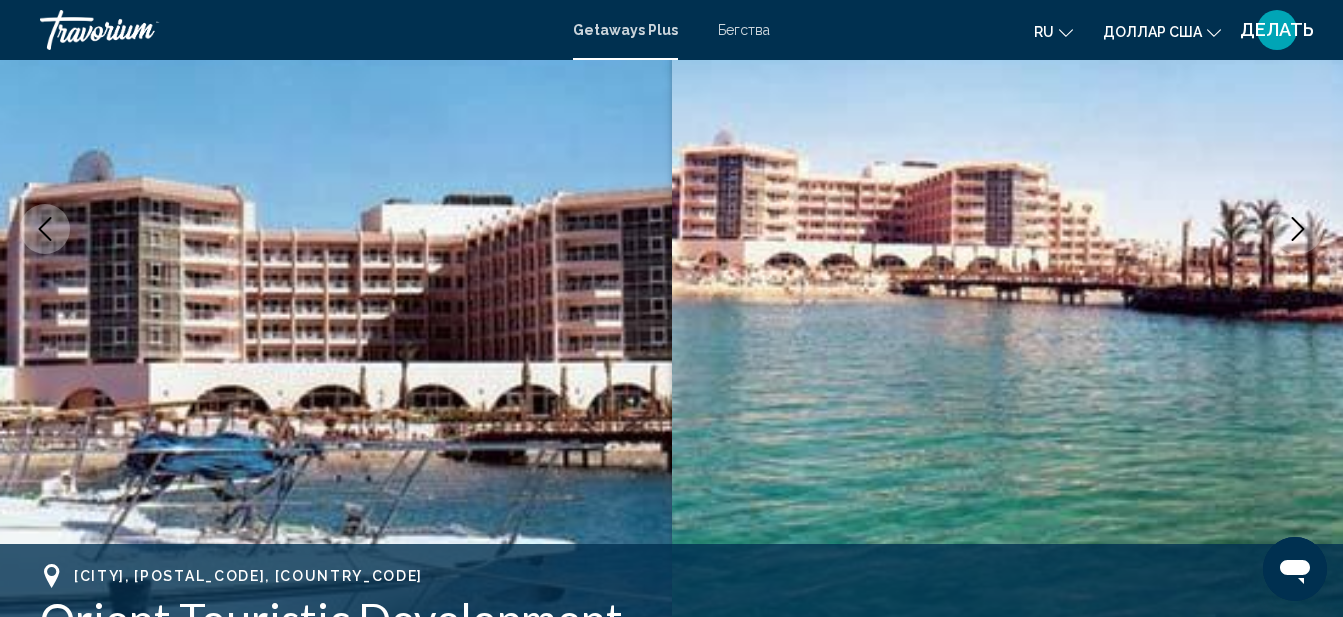 click at bounding box center (1298, 229) 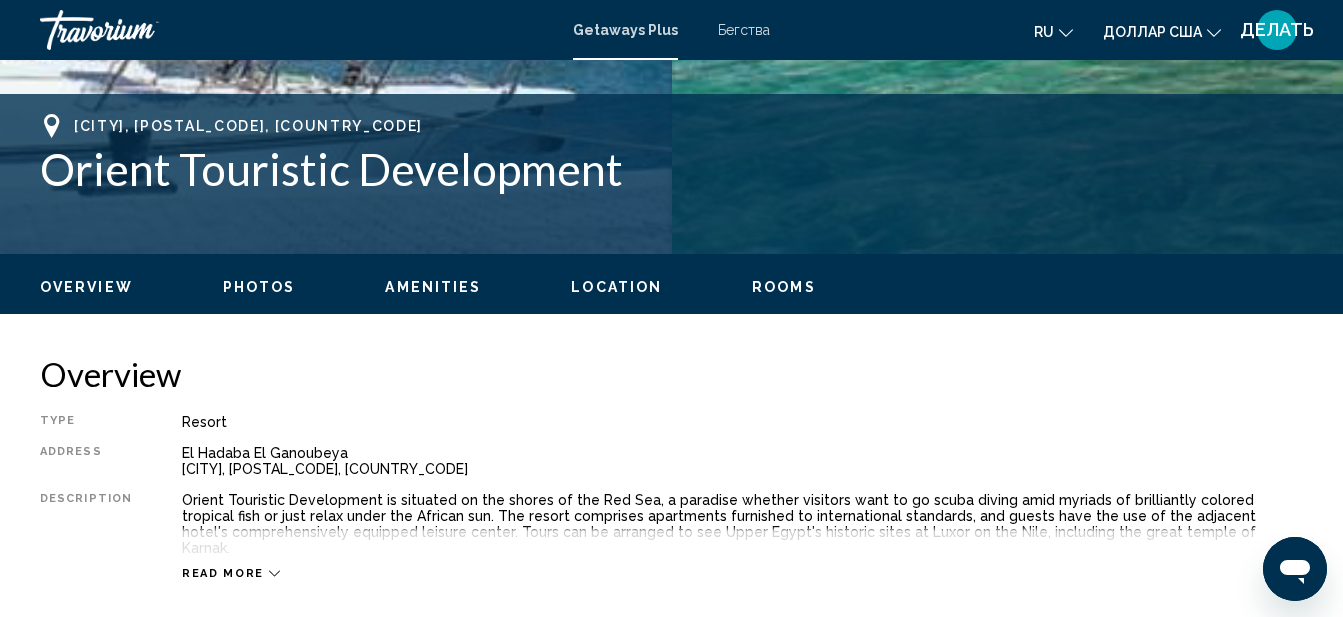scroll, scrollTop: 830, scrollLeft: 0, axis: vertical 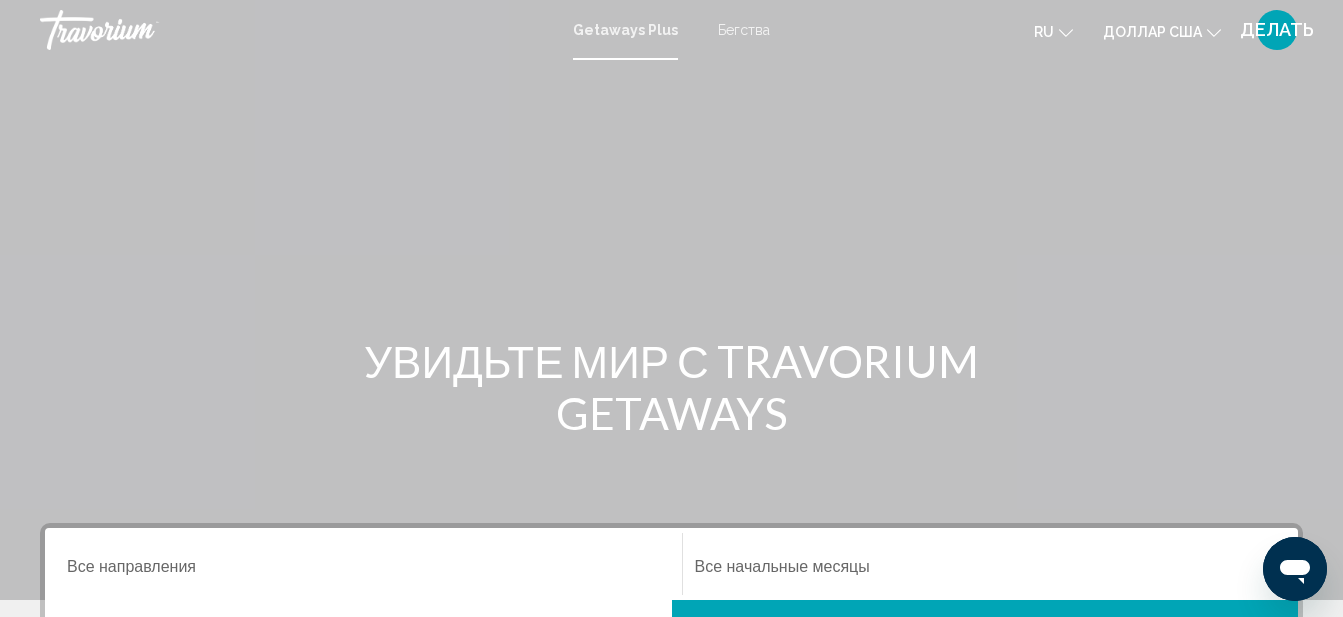 click at bounding box center (671, 300) 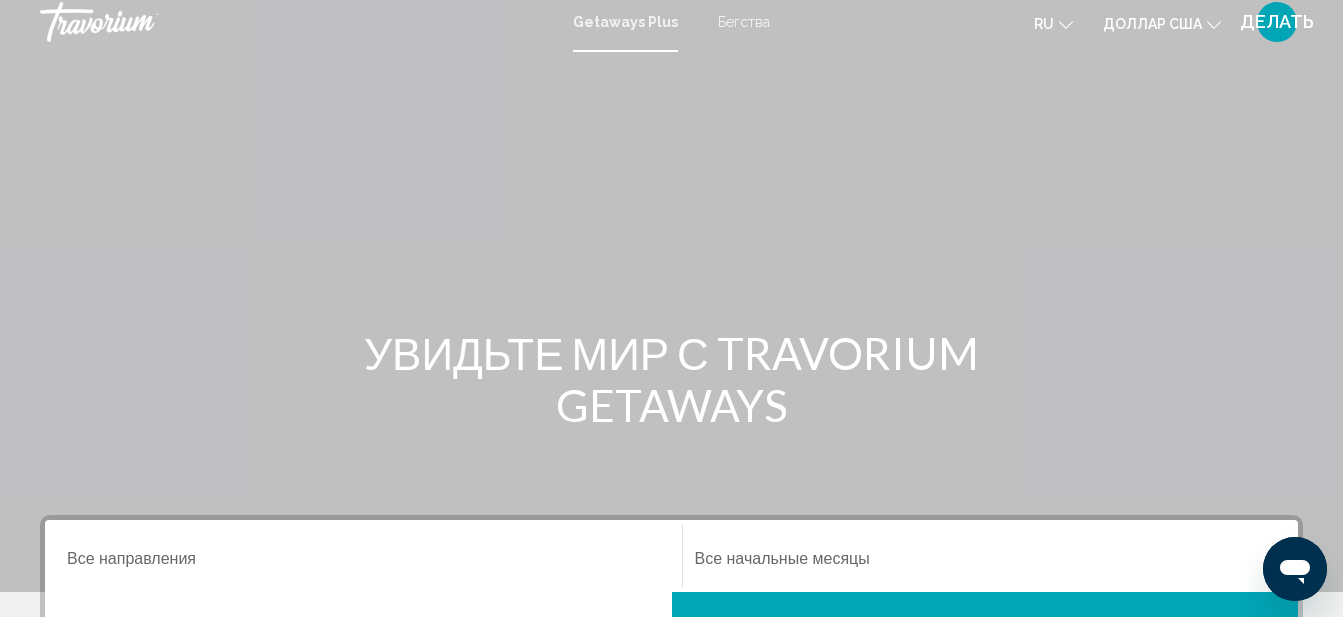 scroll, scrollTop: 0, scrollLeft: 0, axis: both 